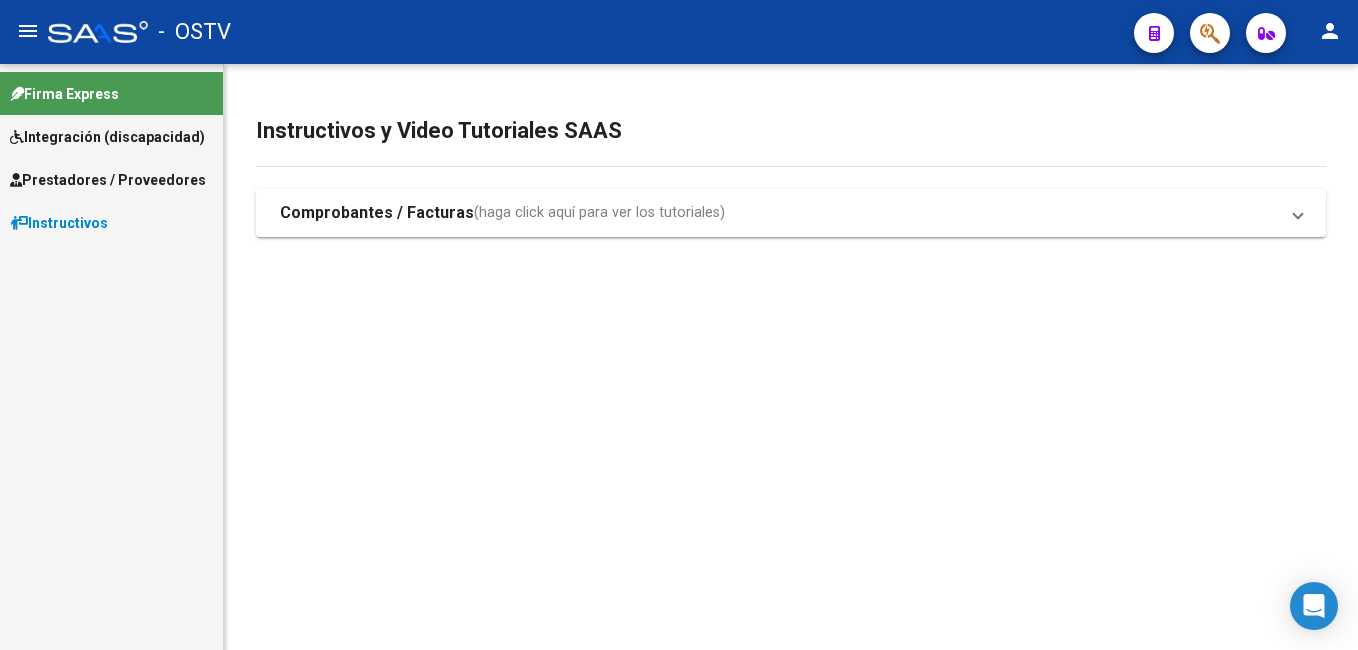 scroll, scrollTop: 0, scrollLeft: 0, axis: both 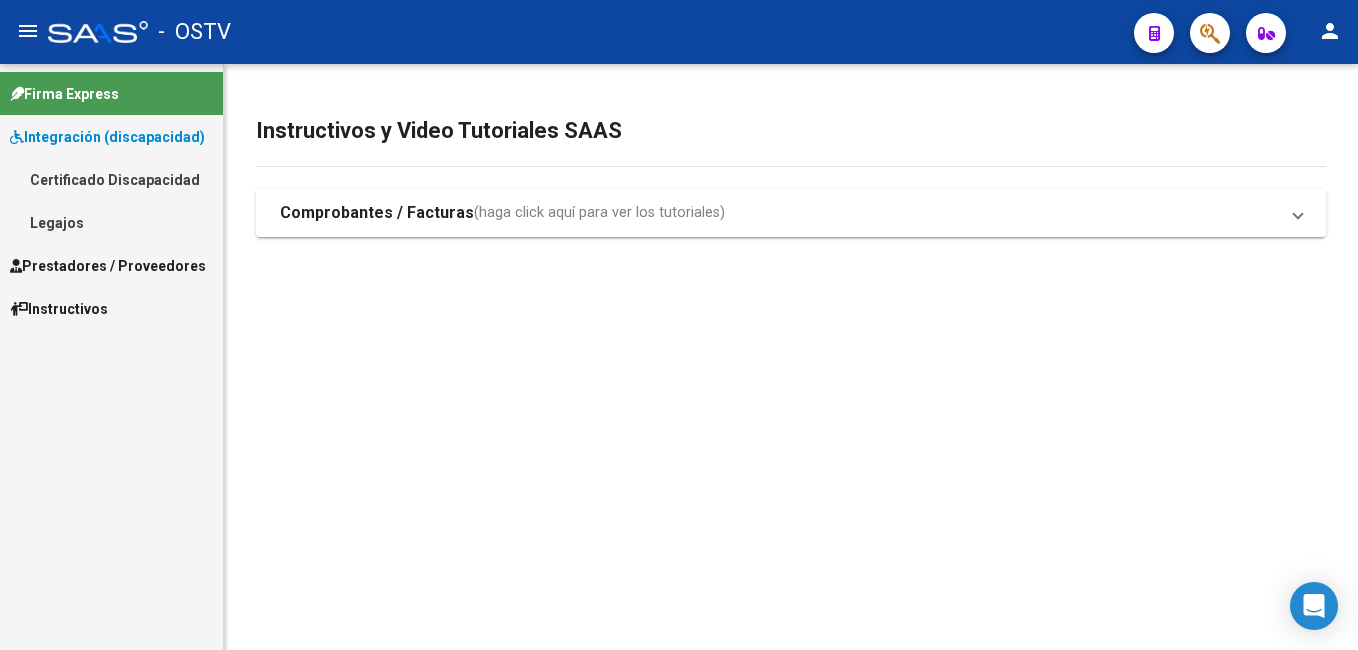 click on "Legajos" at bounding box center (111, 222) 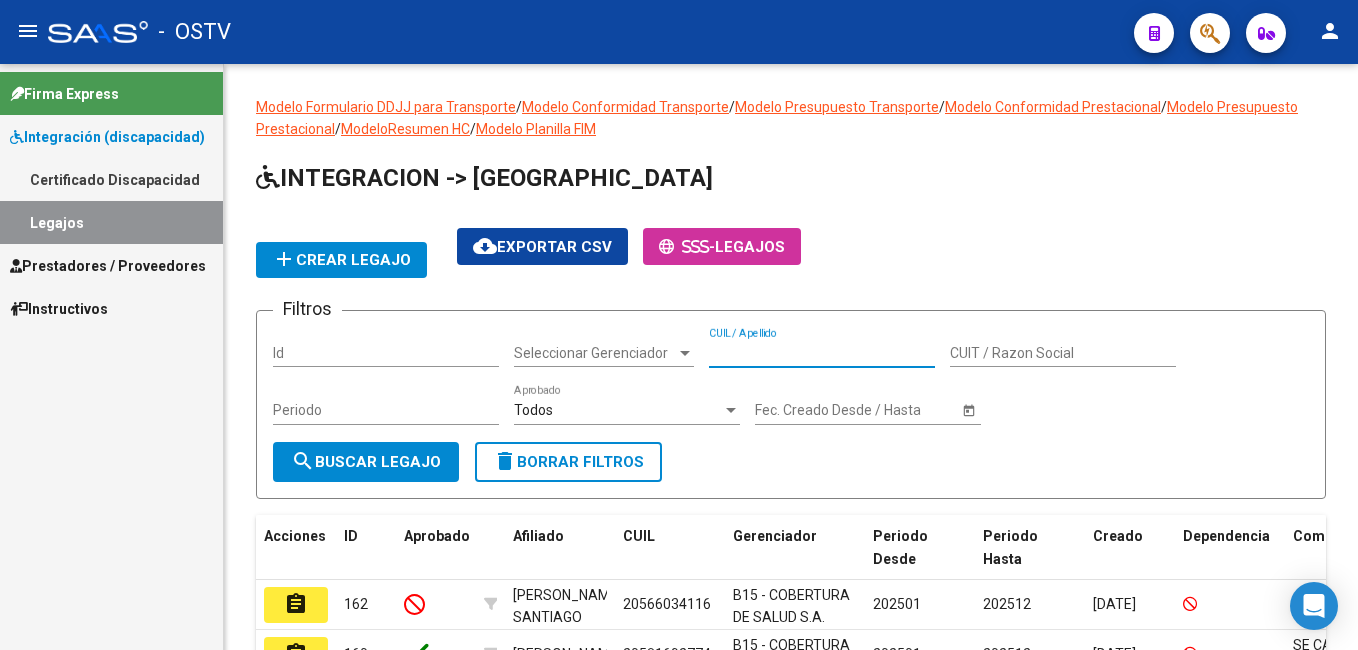 click on "CUIL / Apellido" at bounding box center [822, 353] 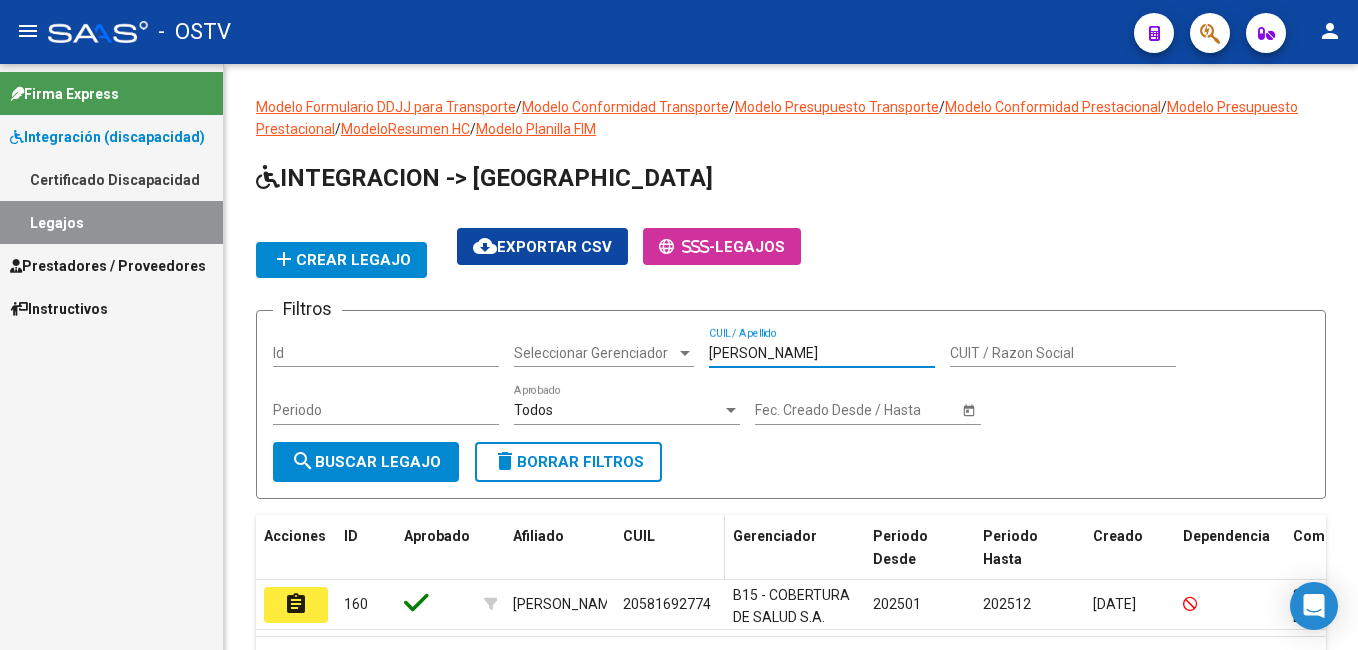 scroll, scrollTop: 117, scrollLeft: 0, axis: vertical 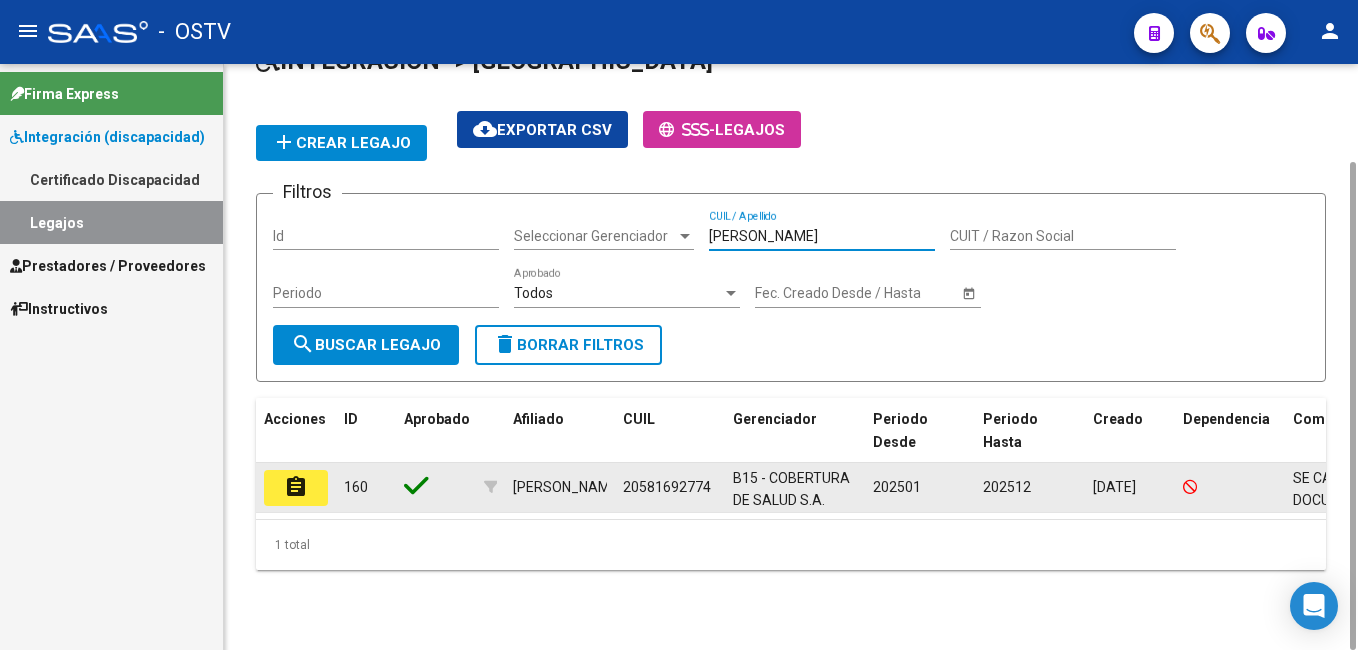 type on "[PERSON_NAME]" 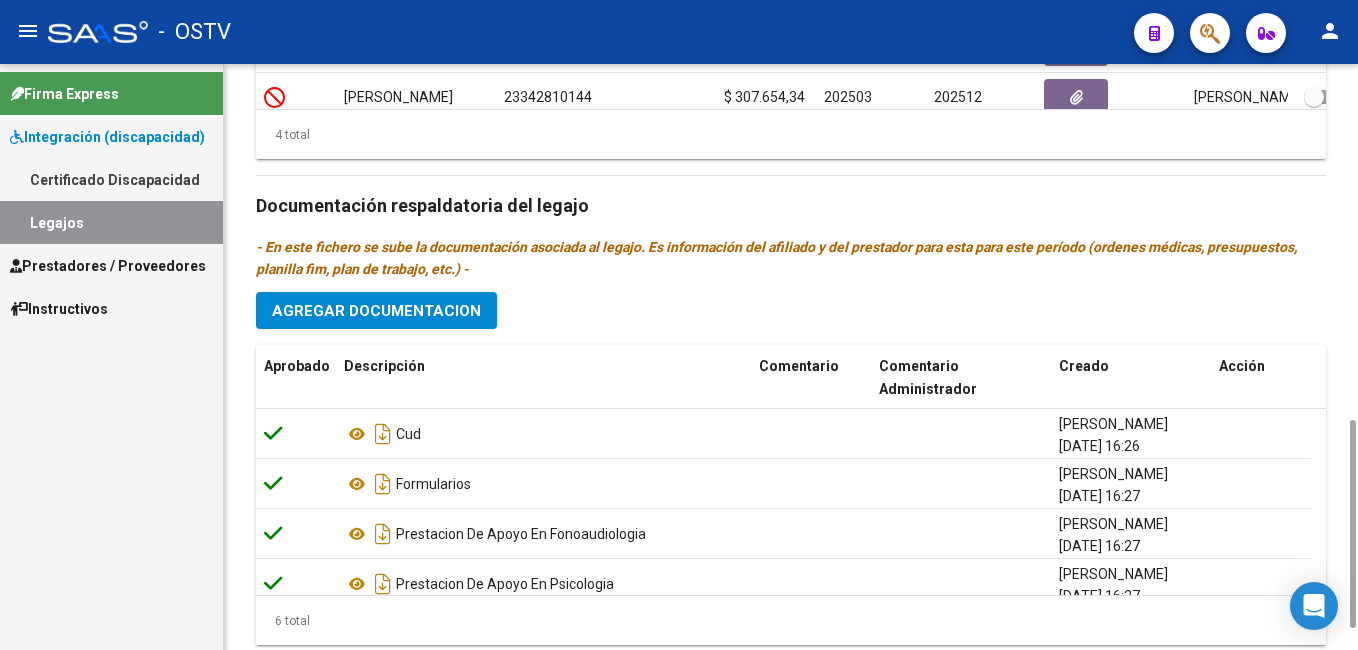 scroll, scrollTop: 800, scrollLeft: 0, axis: vertical 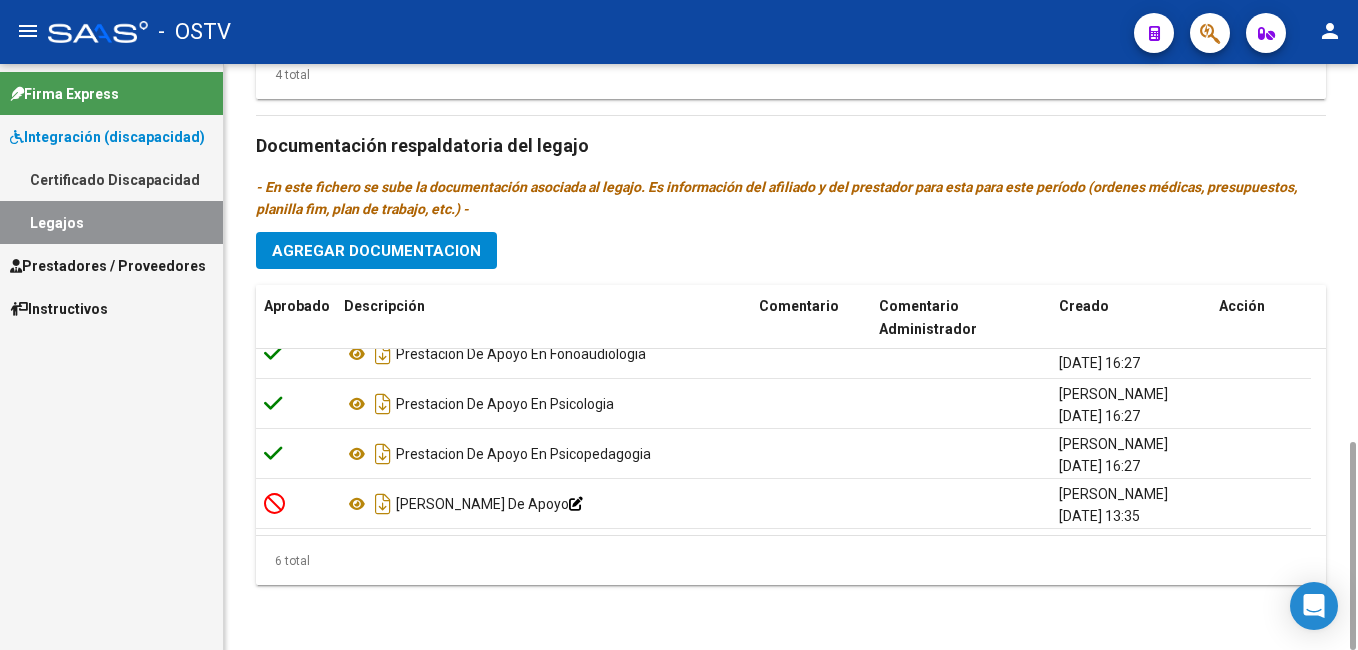 drag, startPoint x: 1353, startPoint y: 501, endPoint x: 1361, endPoint y: 539, distance: 38.832977 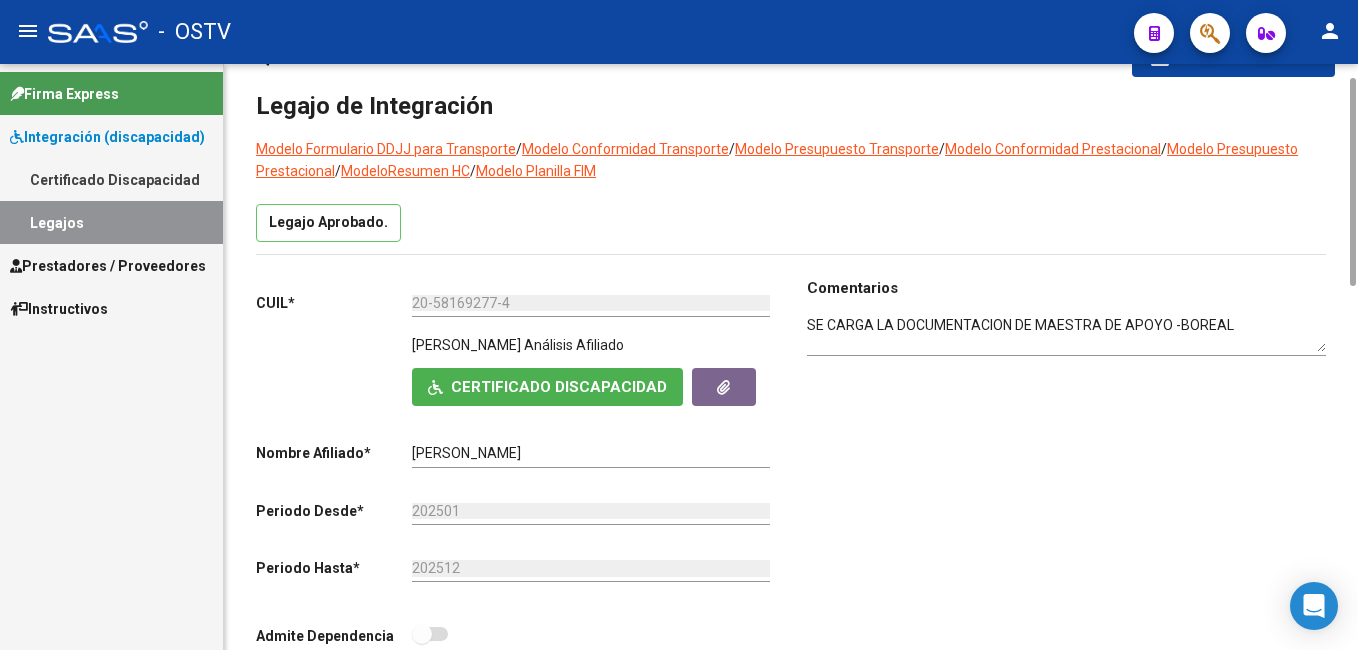 scroll, scrollTop: 56, scrollLeft: 0, axis: vertical 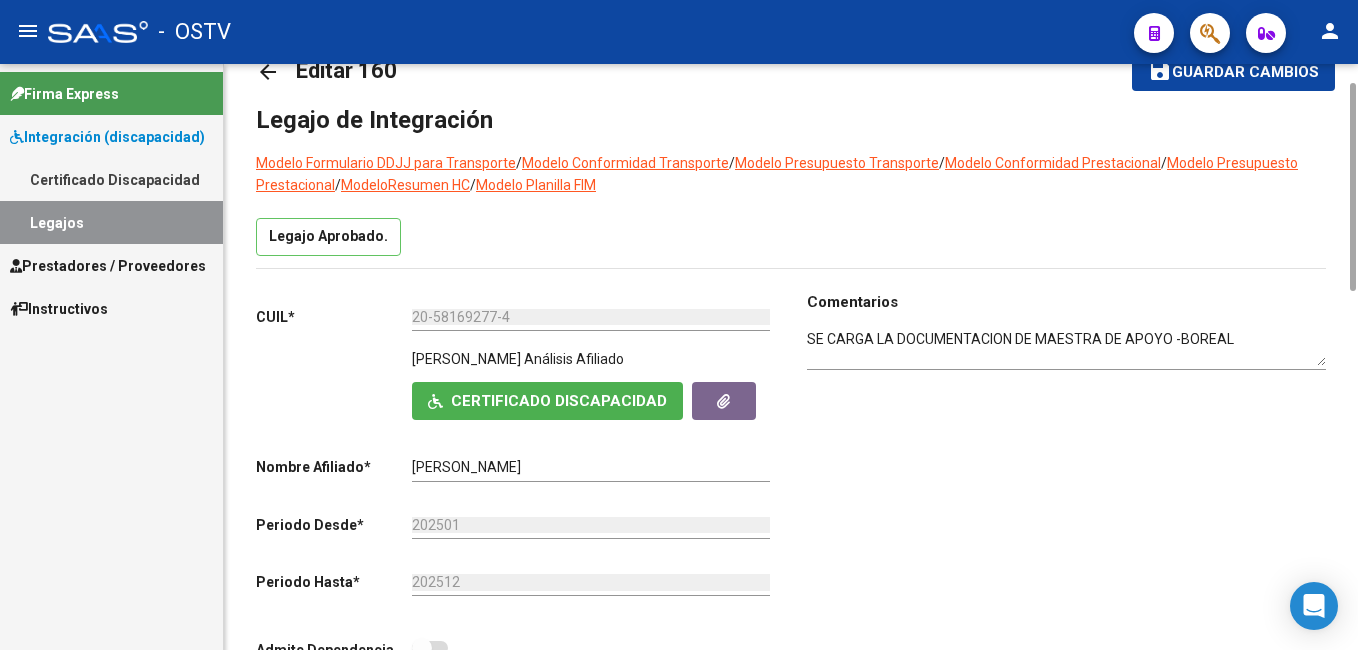 drag, startPoint x: 1348, startPoint y: 493, endPoint x: 1321, endPoint y: 135, distance: 359.01672 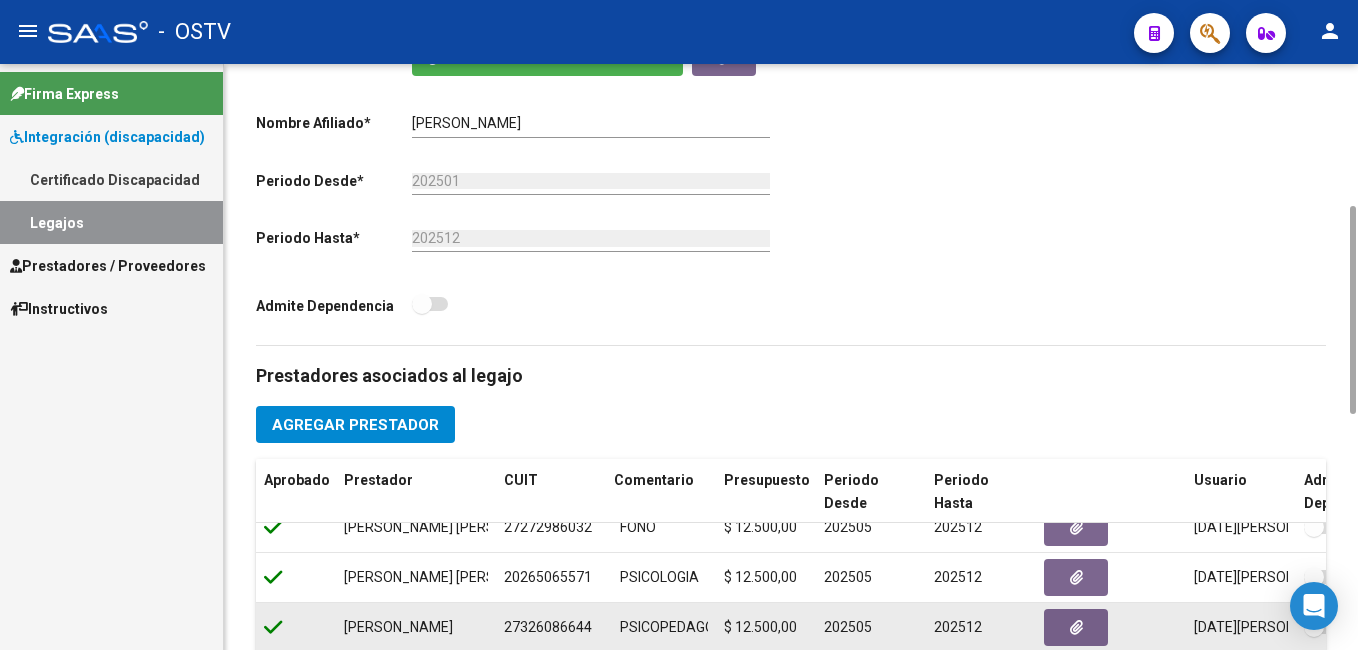 scroll, scrollTop: 600, scrollLeft: 0, axis: vertical 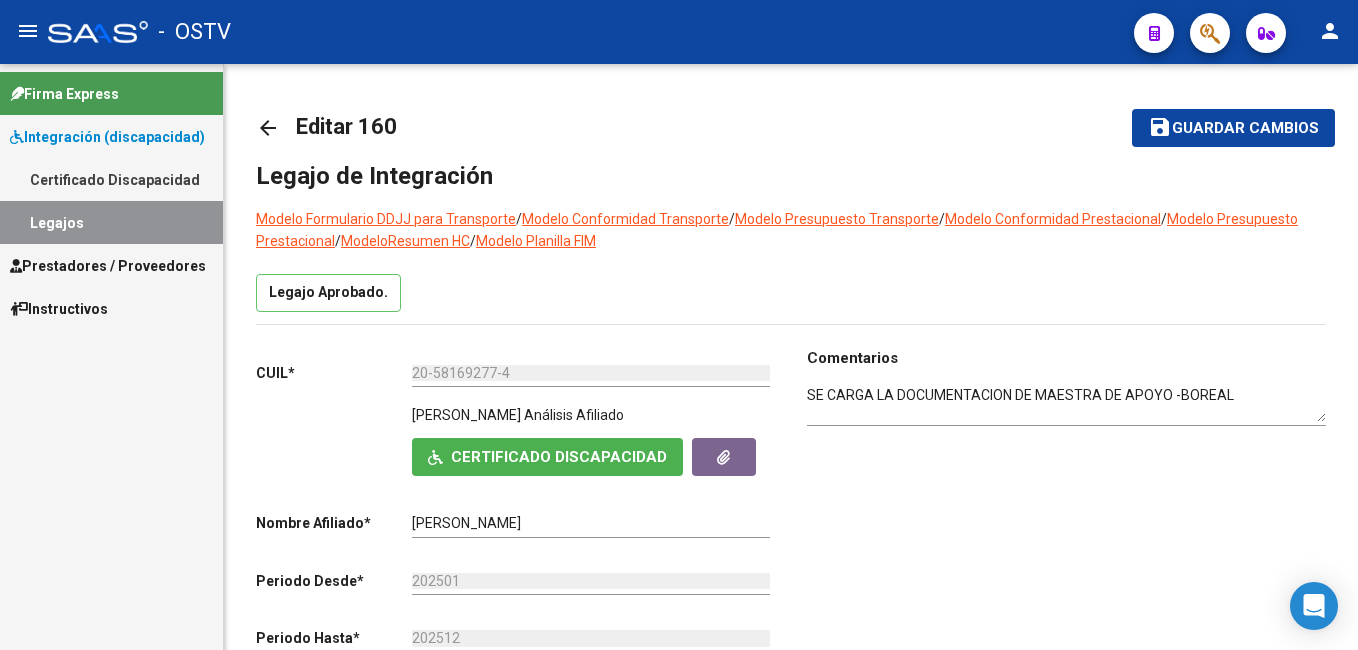 click on "Legajos" at bounding box center [111, 222] 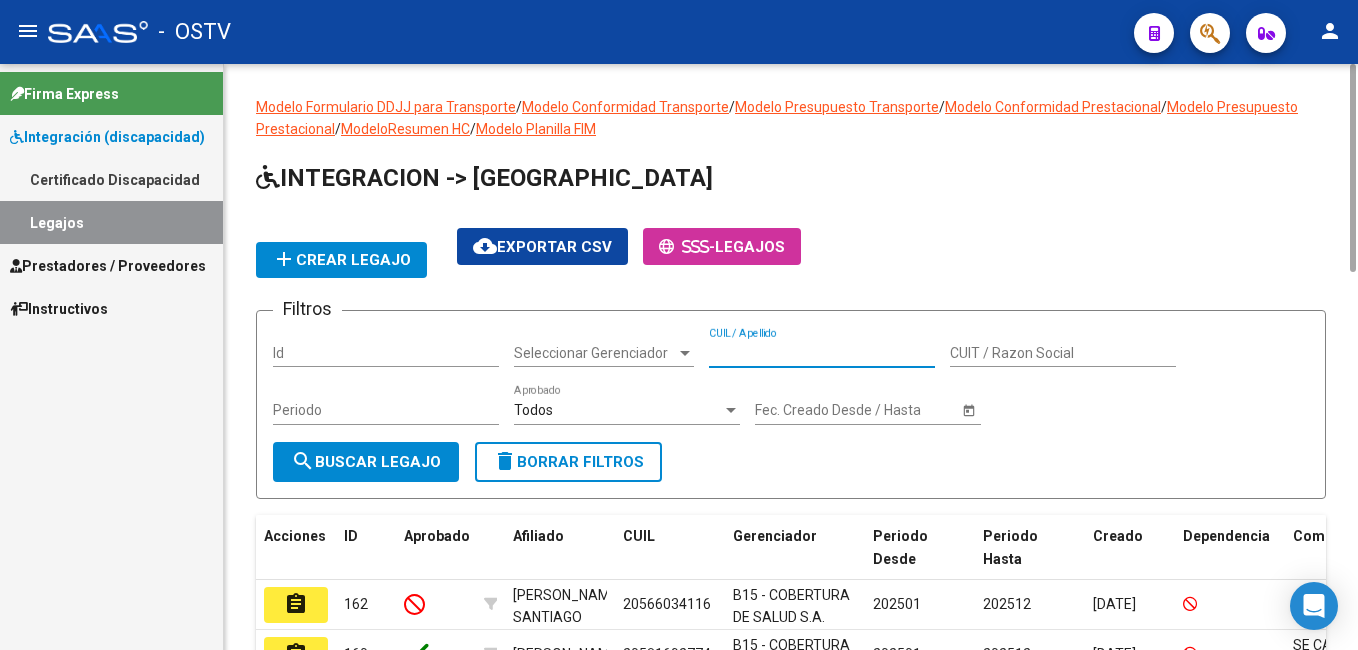 click on "CUIL / Apellido" at bounding box center (822, 353) 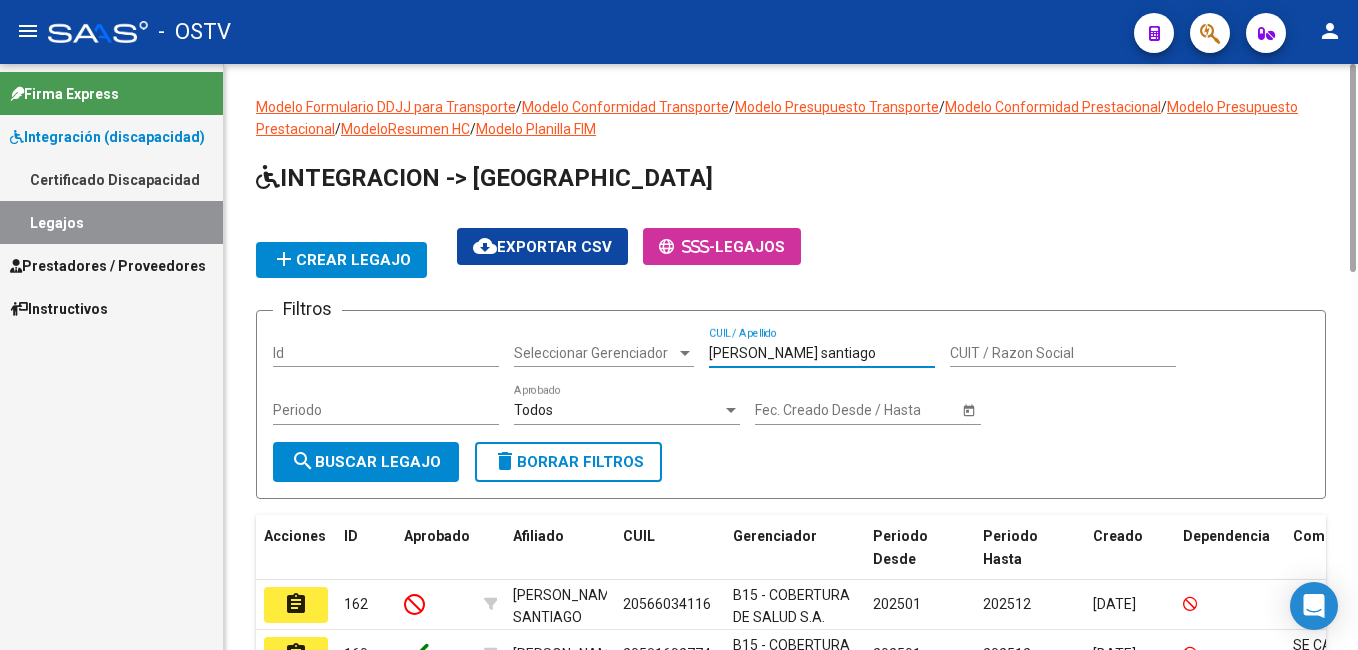 type on "[PERSON_NAME] santiago" 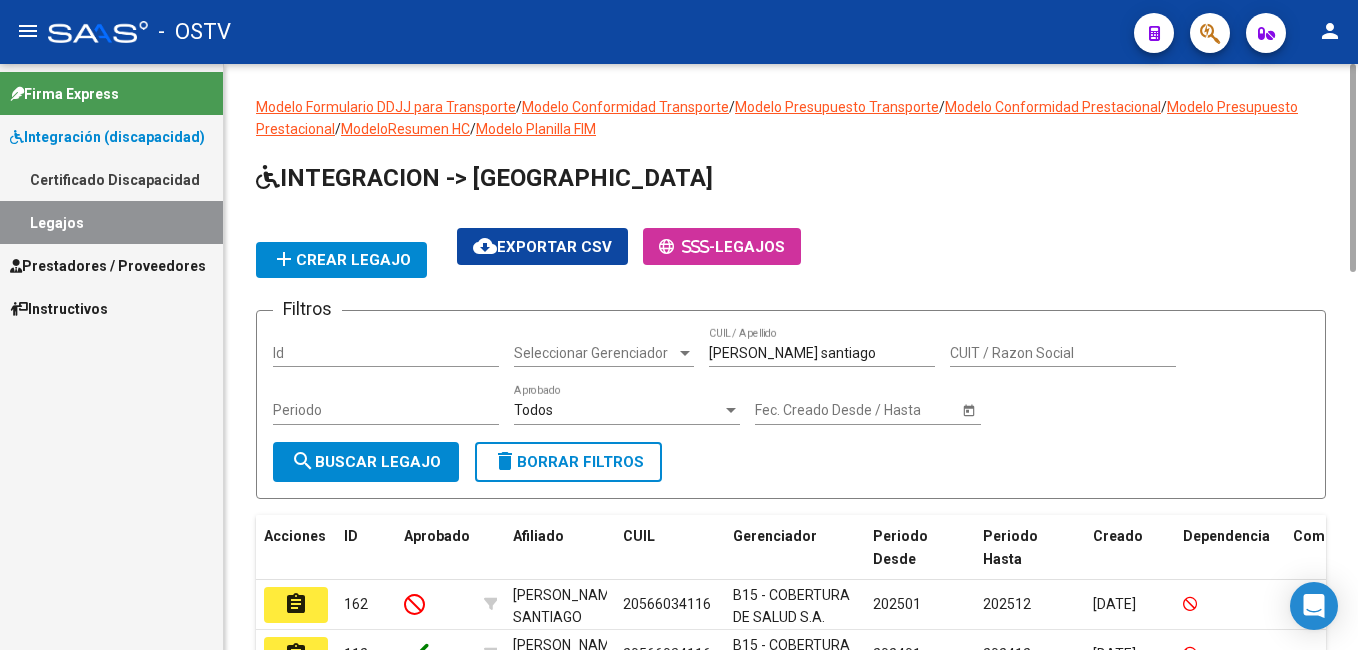 scroll, scrollTop: 167, scrollLeft: 0, axis: vertical 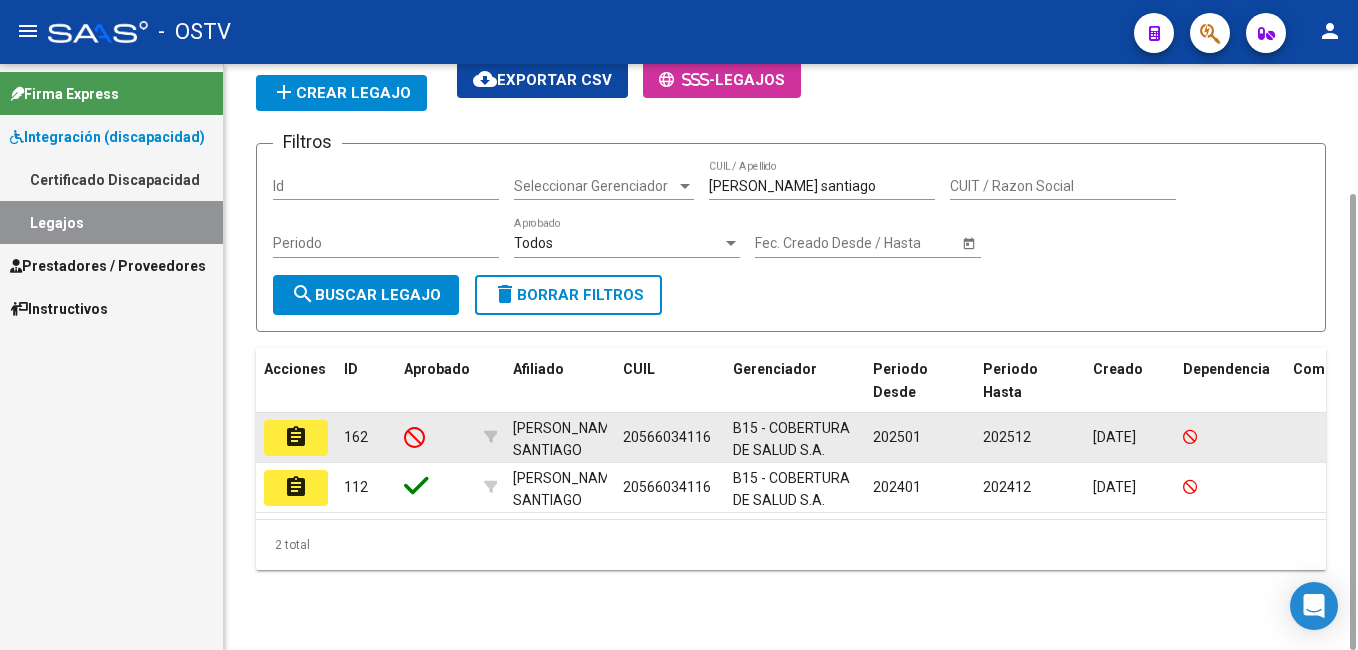 click on "assignment" 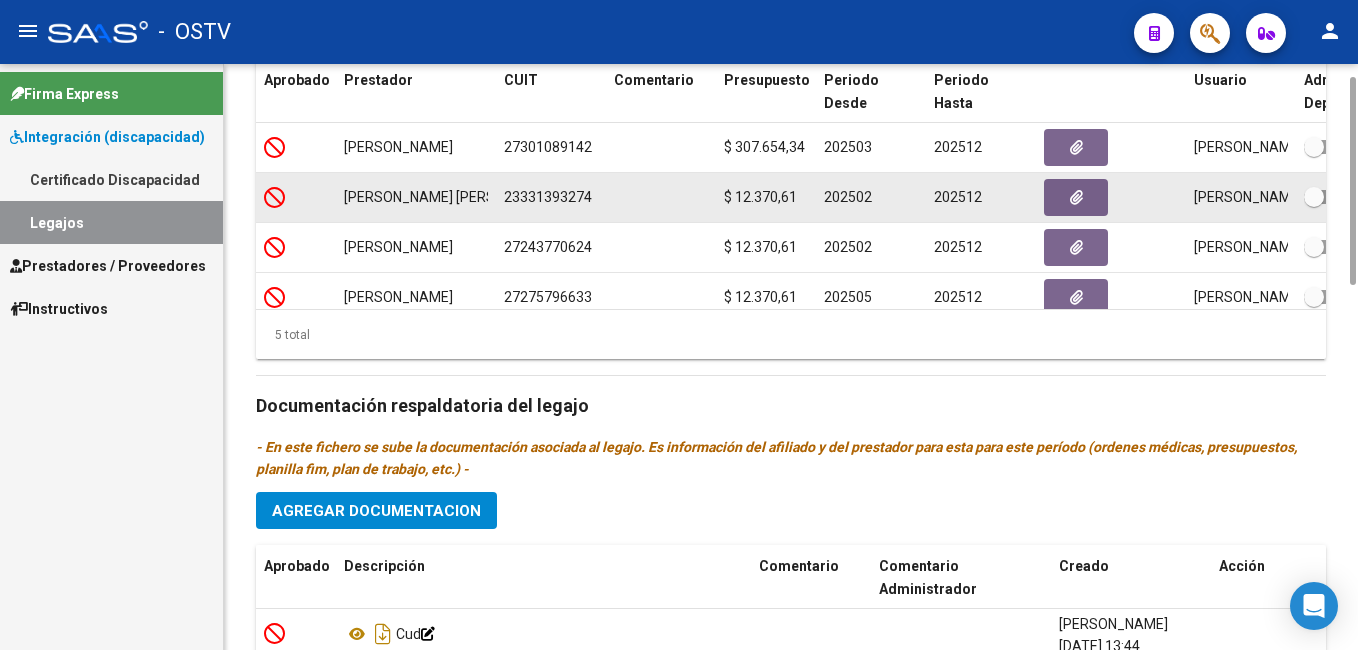 scroll, scrollTop: 600, scrollLeft: 0, axis: vertical 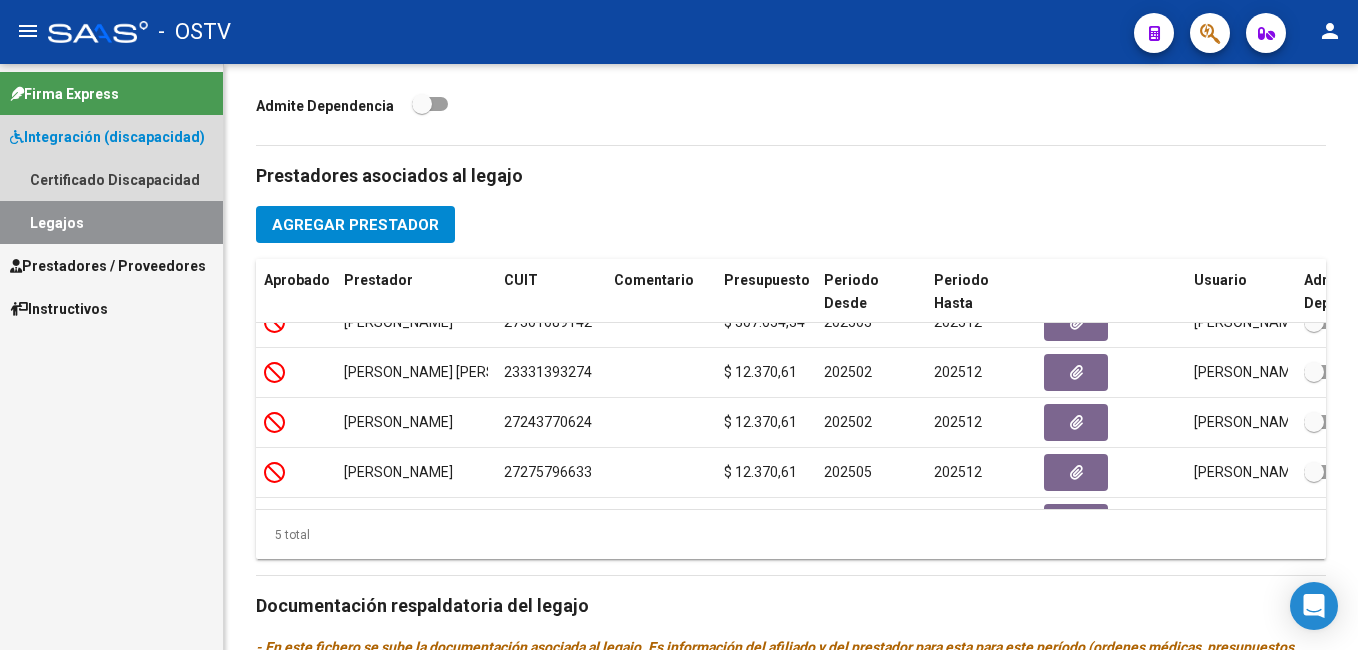 click on "Integración (discapacidad)" at bounding box center (107, 137) 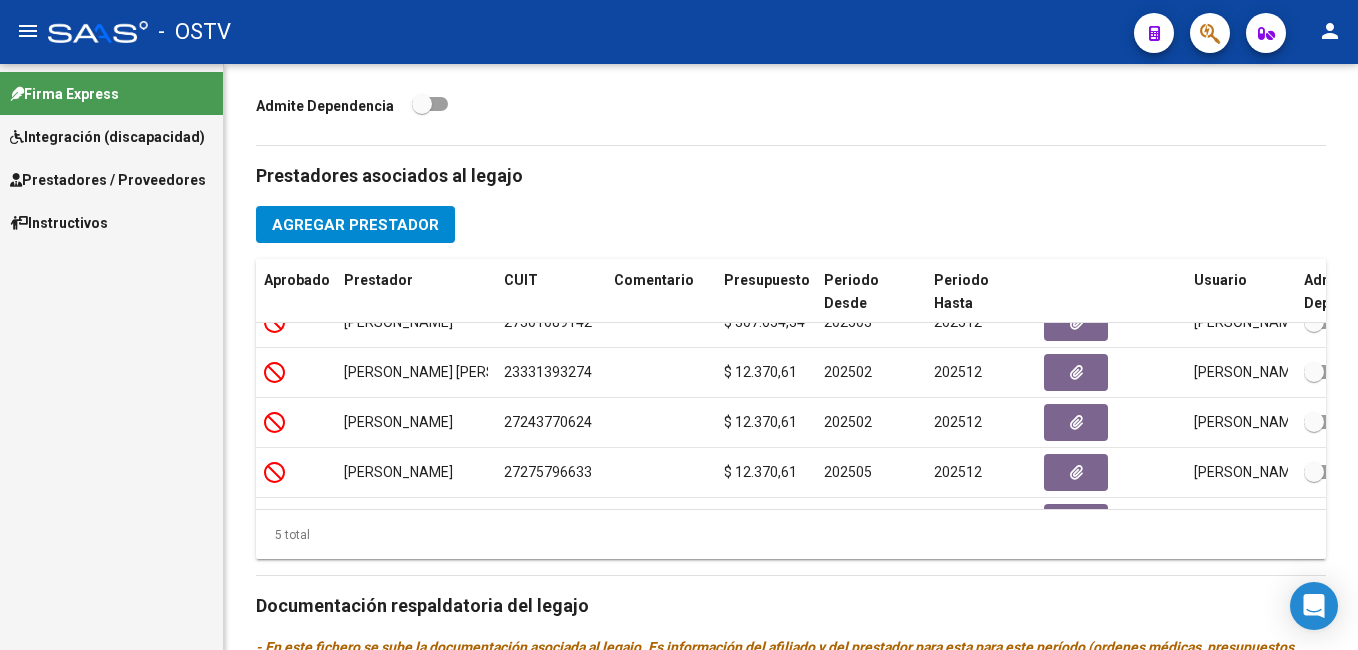 click on "Integración (discapacidad)" at bounding box center [107, 137] 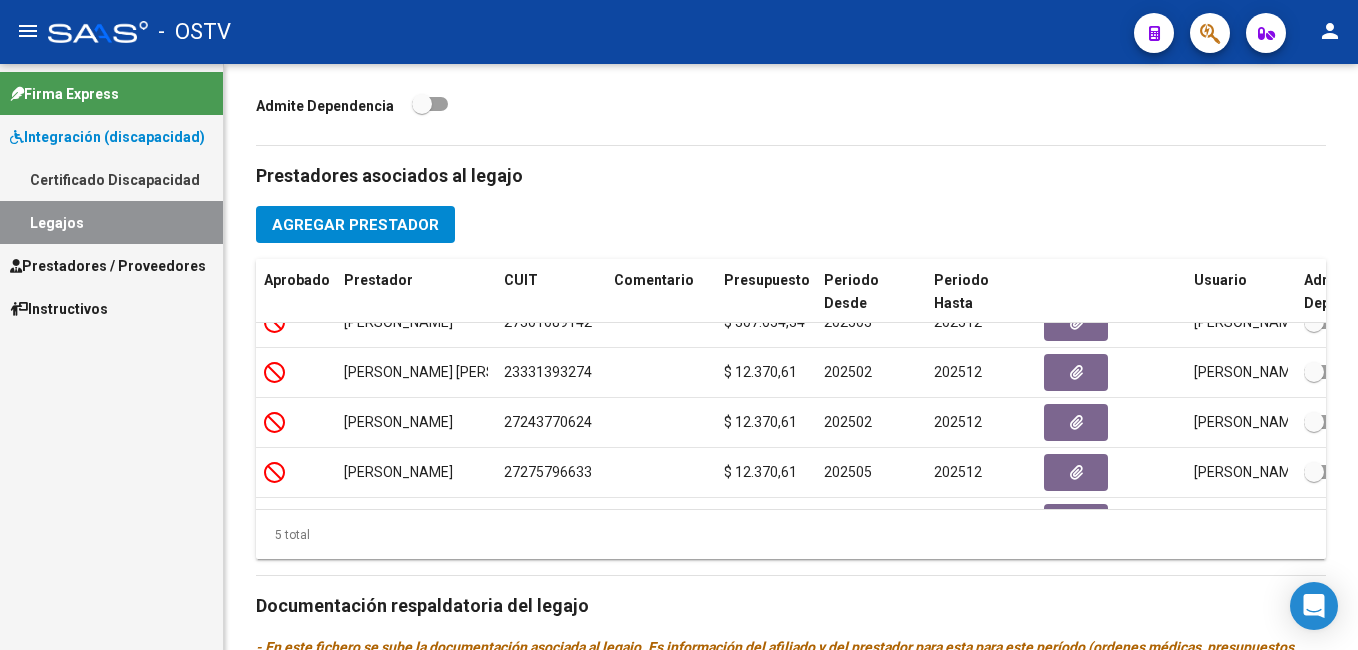 click on "Legajos" at bounding box center [111, 222] 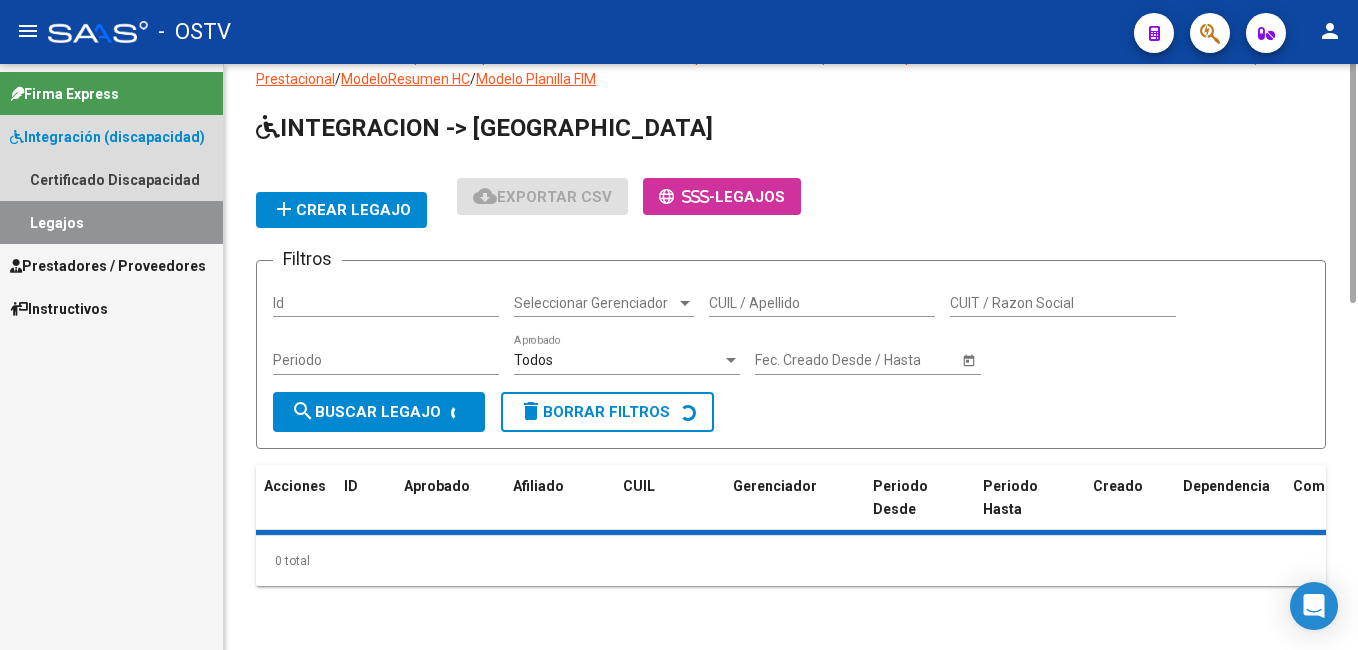 scroll, scrollTop: 0, scrollLeft: 0, axis: both 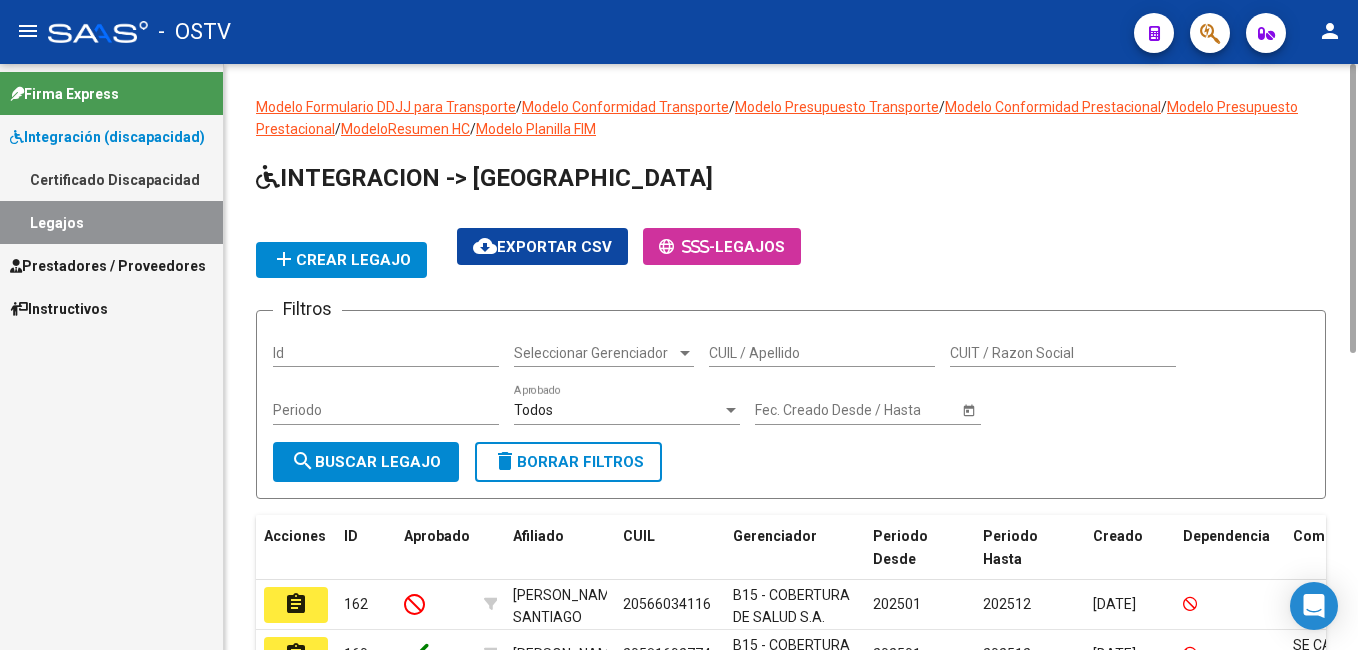 click on "Id" at bounding box center (386, 353) 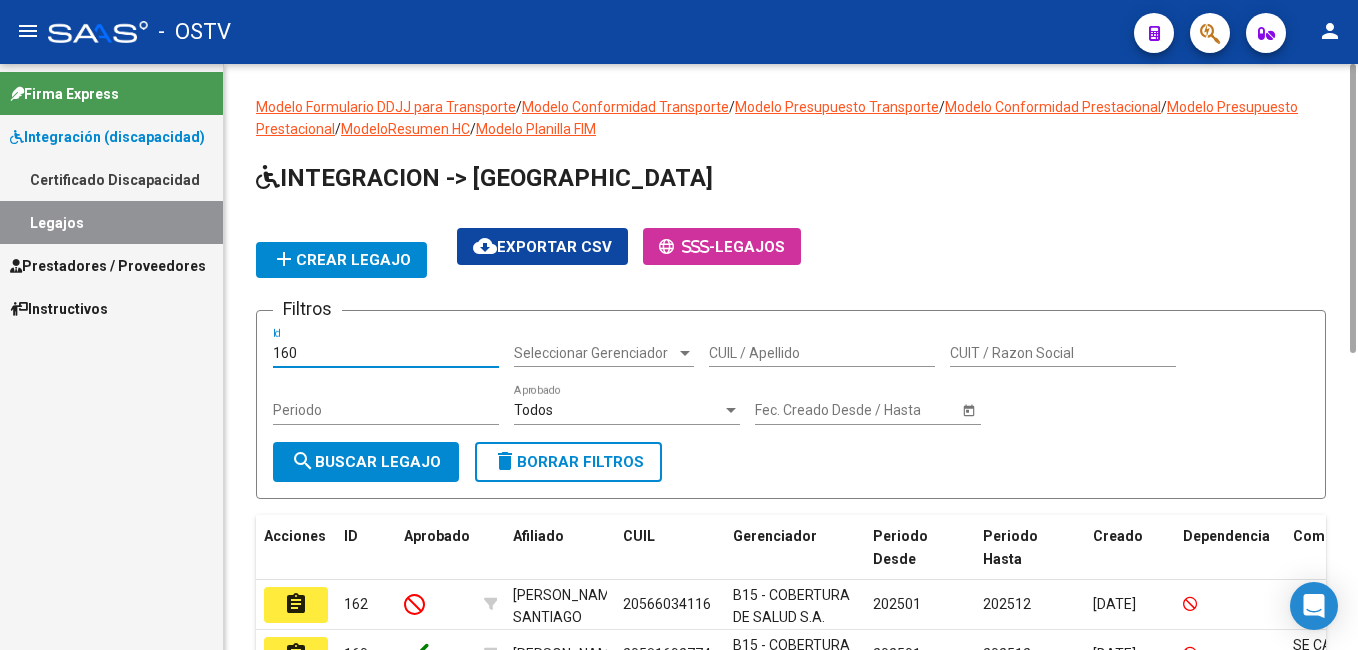 type on "160" 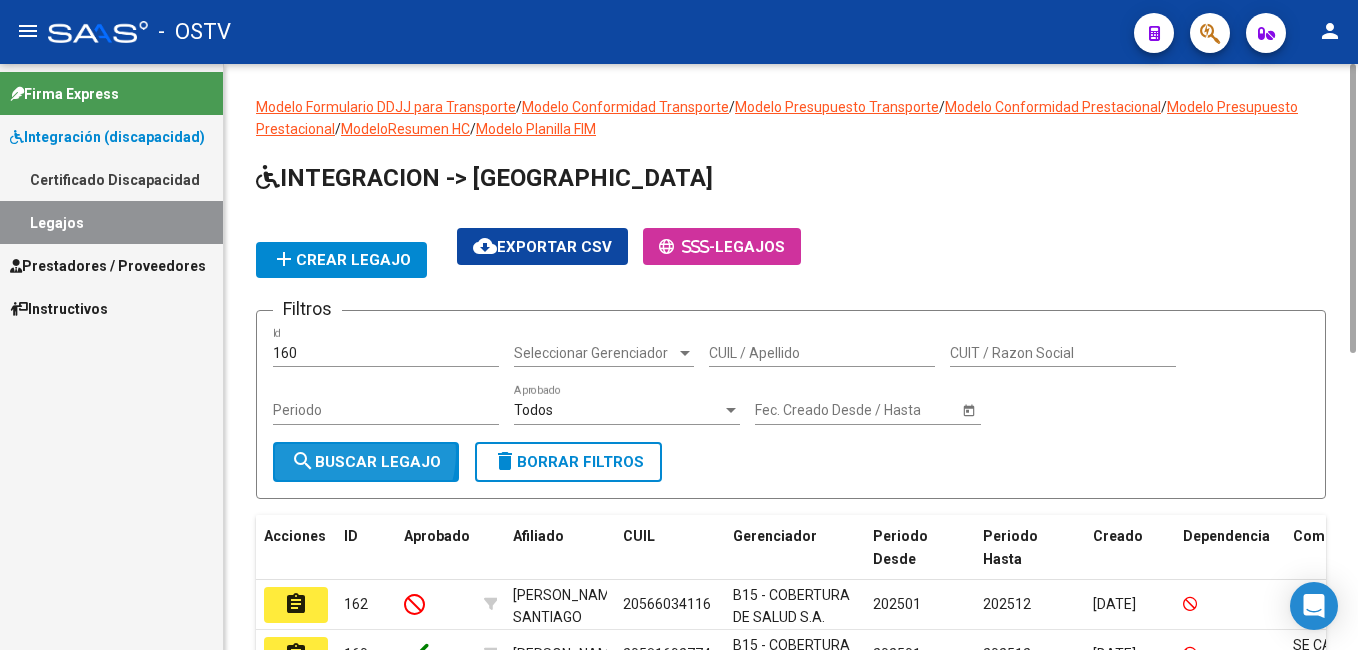 click on "search  Buscar Legajo" 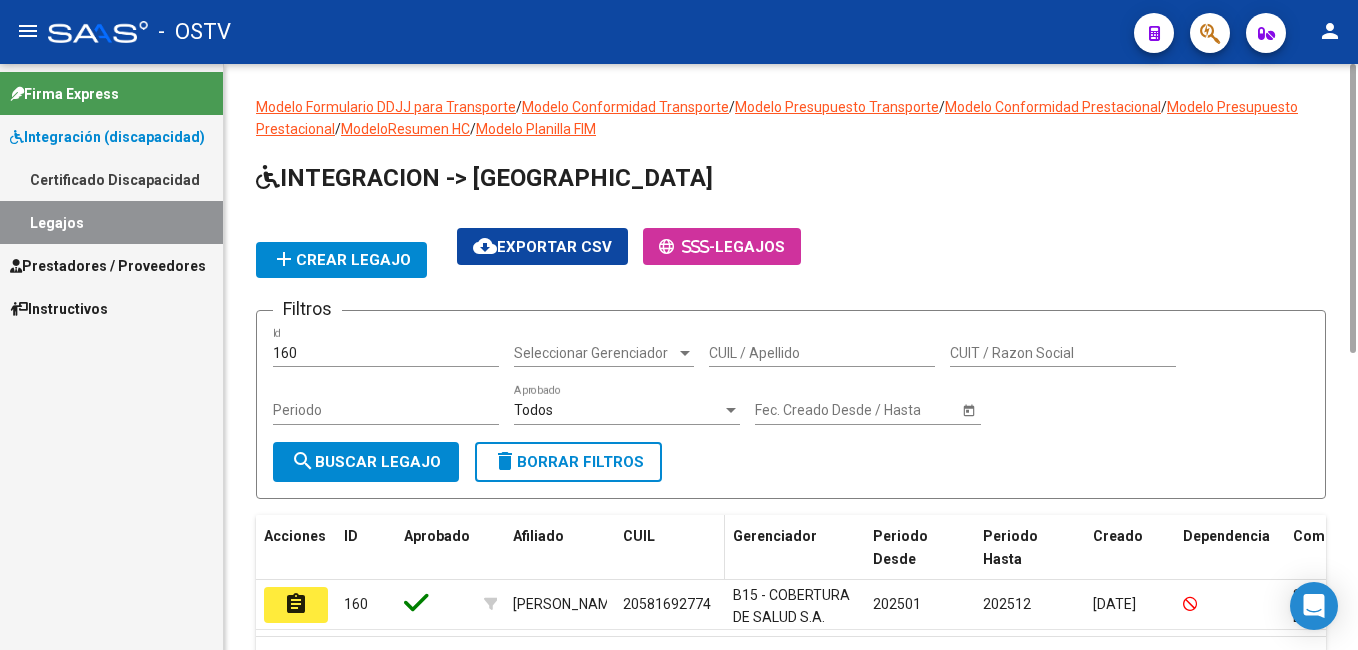 scroll, scrollTop: 117, scrollLeft: 0, axis: vertical 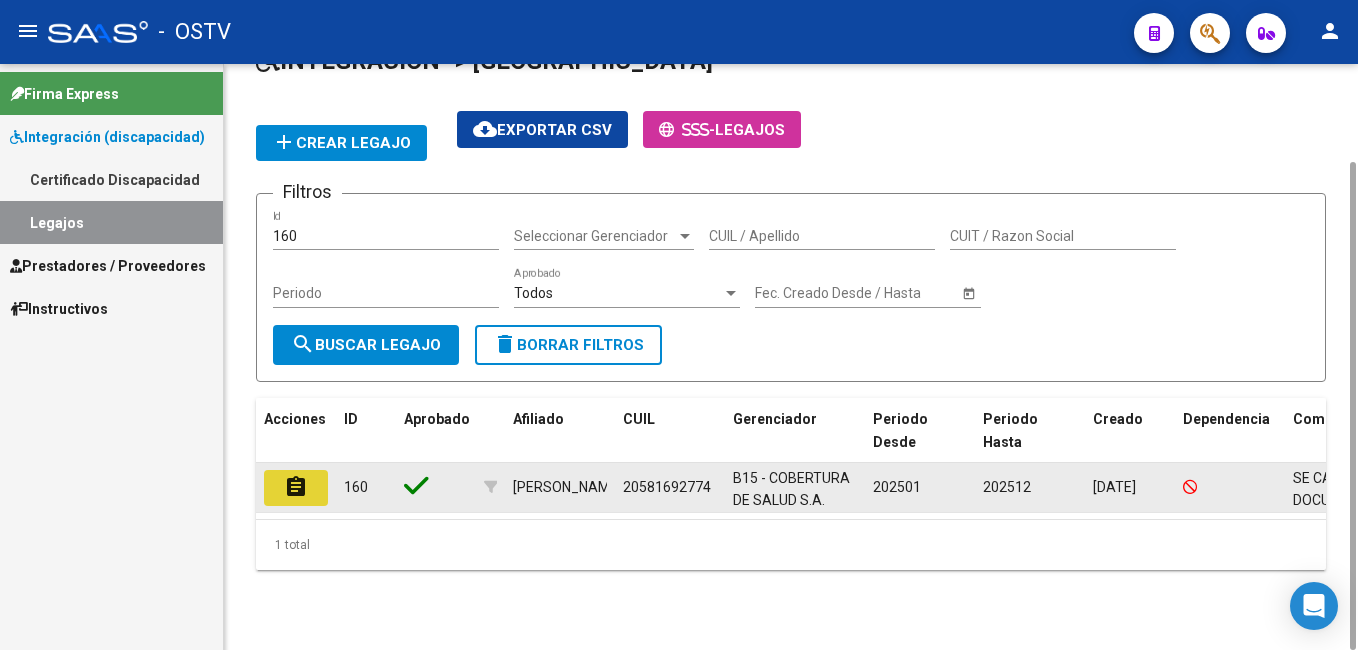 click on "assignment" 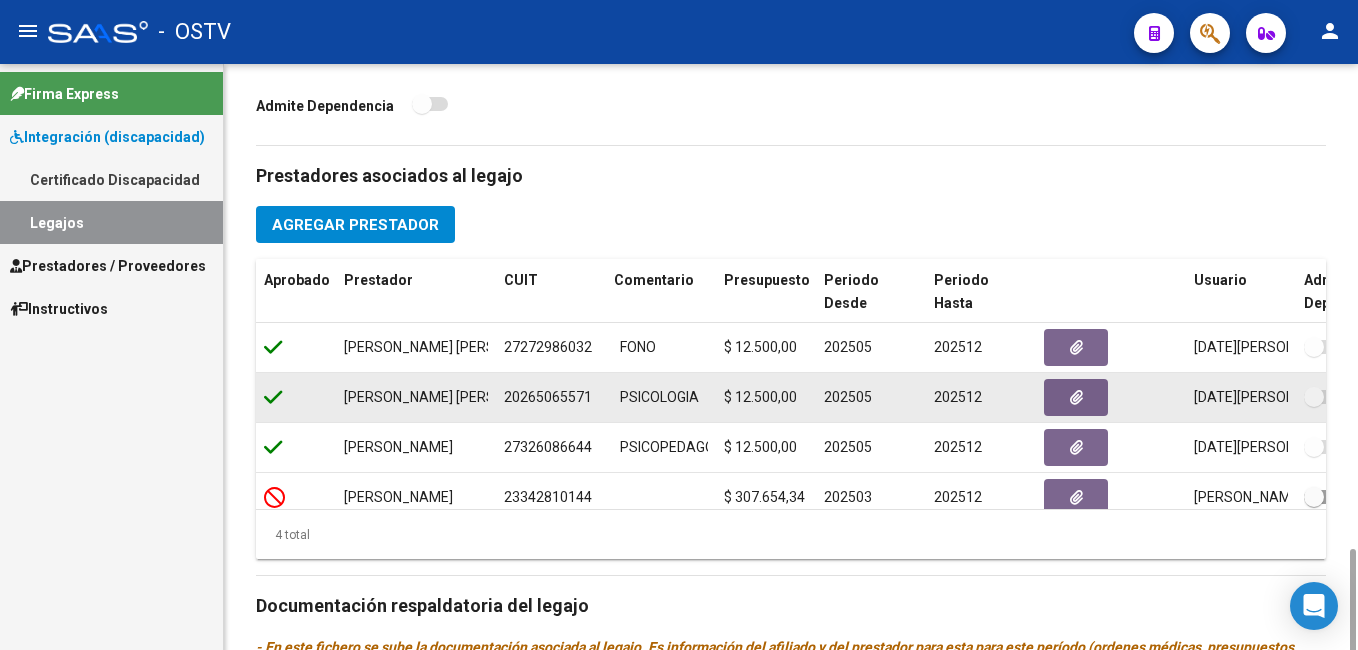 scroll, scrollTop: 800, scrollLeft: 0, axis: vertical 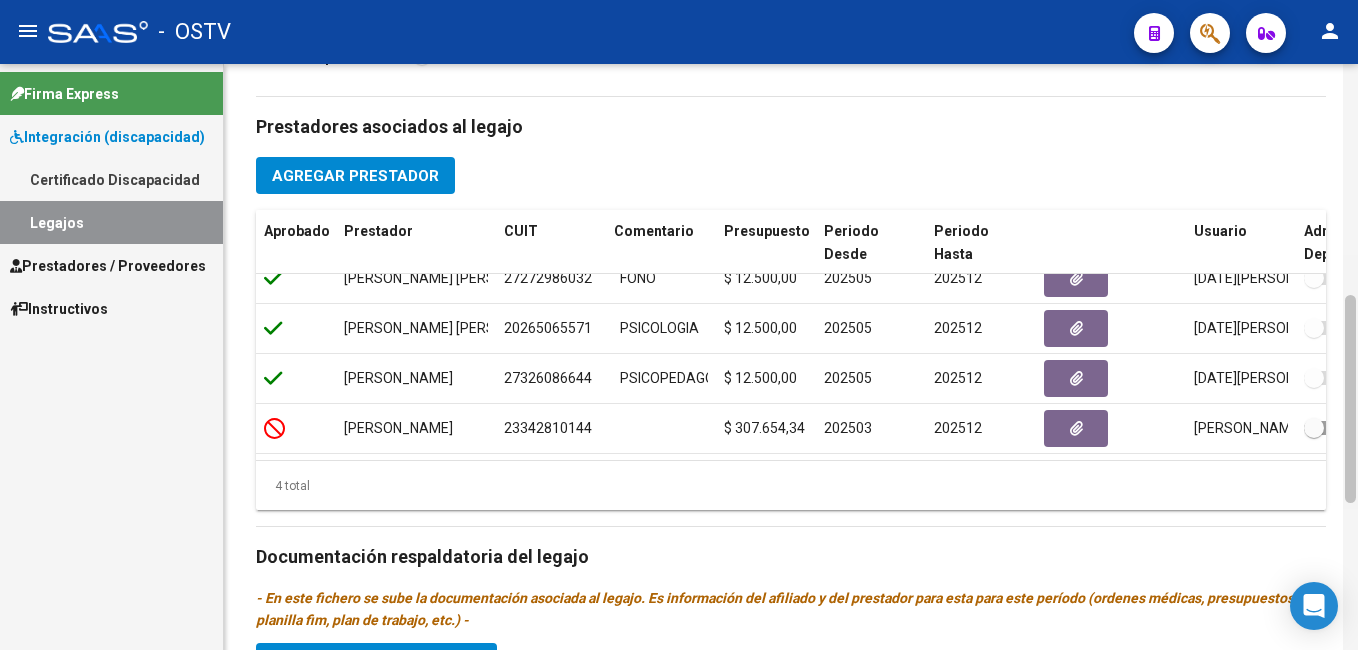 drag, startPoint x: 1354, startPoint y: 268, endPoint x: 1346, endPoint y: 366, distance: 98.32599 